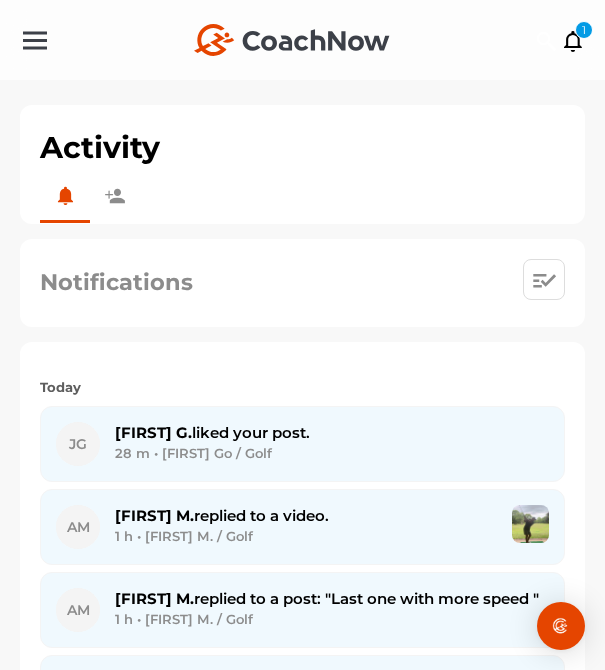 scroll, scrollTop: 0, scrollLeft: 0, axis: both 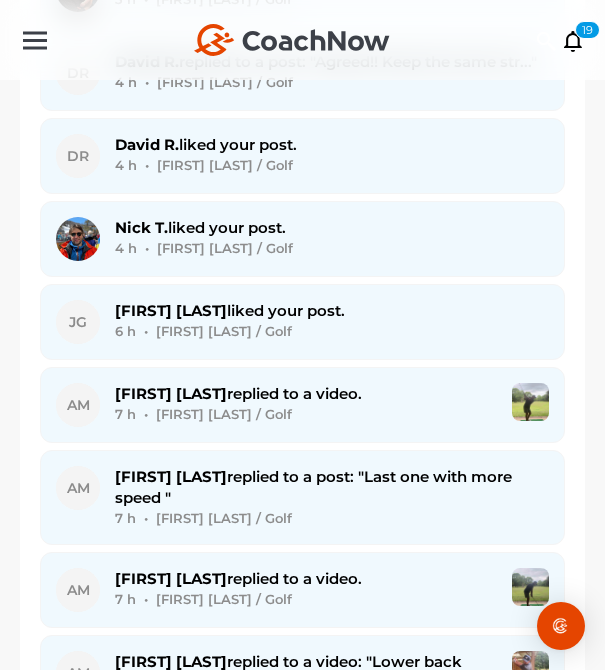 click on "Andy M.  replied to a video." at bounding box center [238, 393] 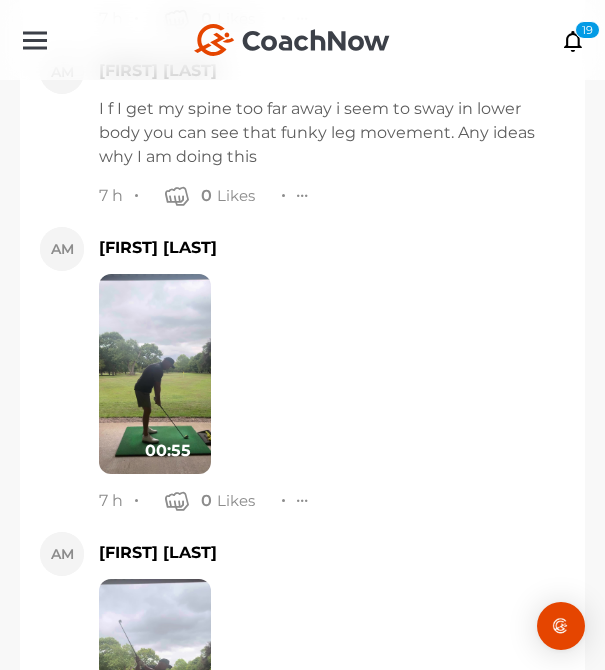scroll, scrollTop: 3964, scrollLeft: 0, axis: vertical 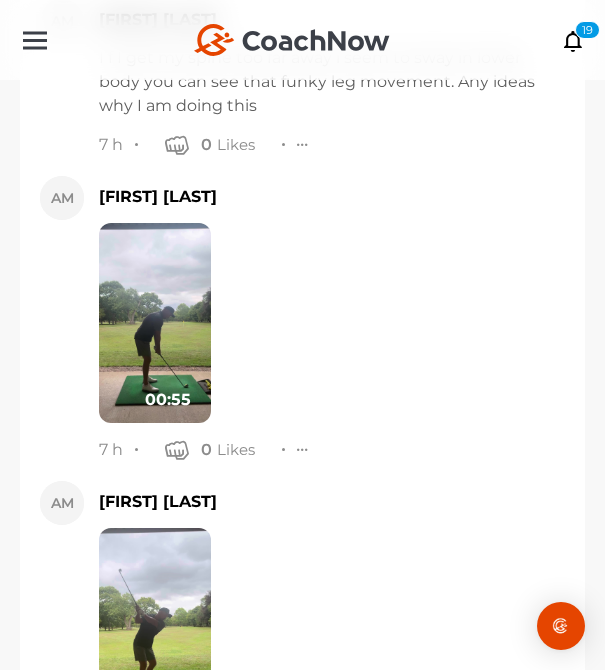 click on "I f I get my spine too far away i seem to sway in lower body you can see that funky leg movement.  Any ideas why I am doing this" at bounding box center (332, 82) 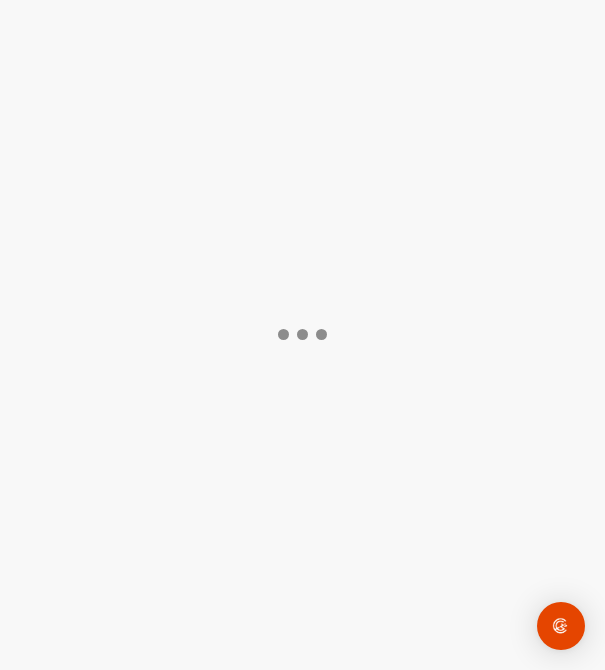 scroll, scrollTop: 0, scrollLeft: 0, axis: both 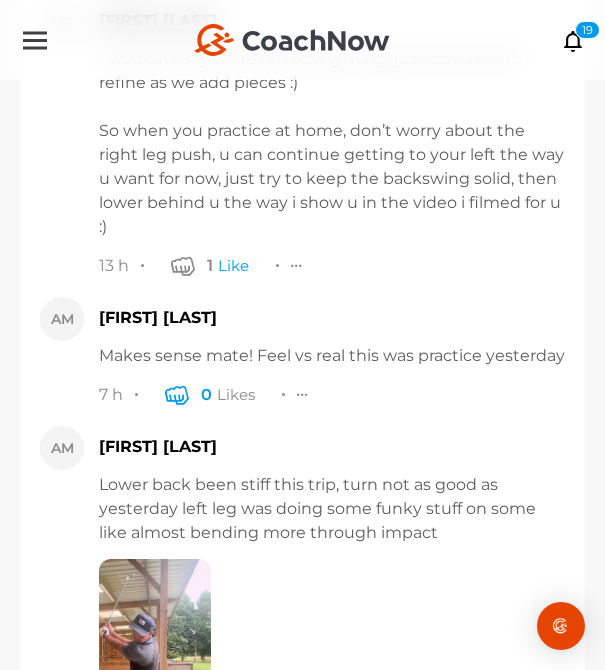 click at bounding box center (177, 394) 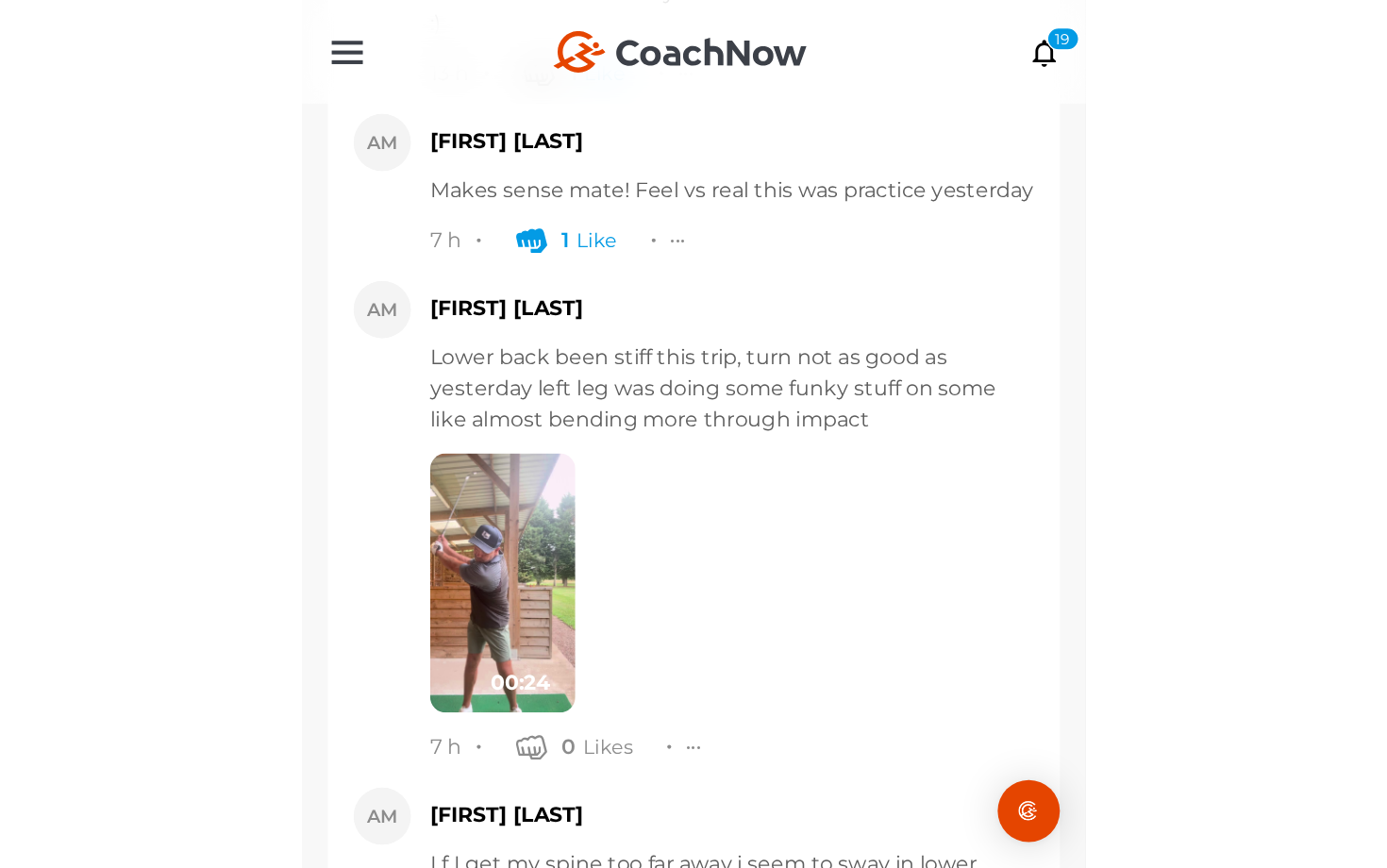 scroll, scrollTop: 3334, scrollLeft: 0, axis: vertical 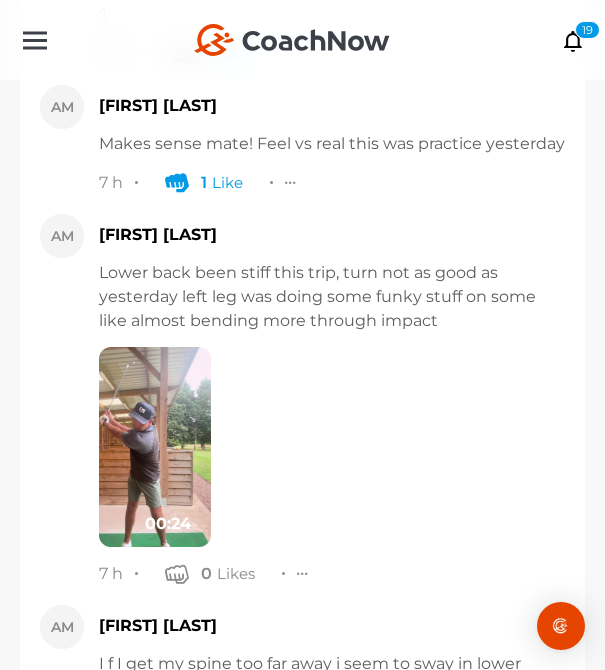 click at bounding box center (155, 447) 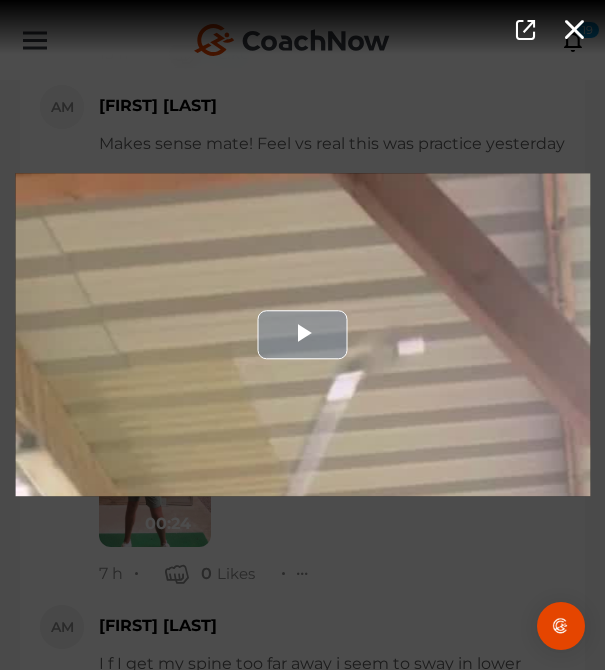 click at bounding box center (302, 334) 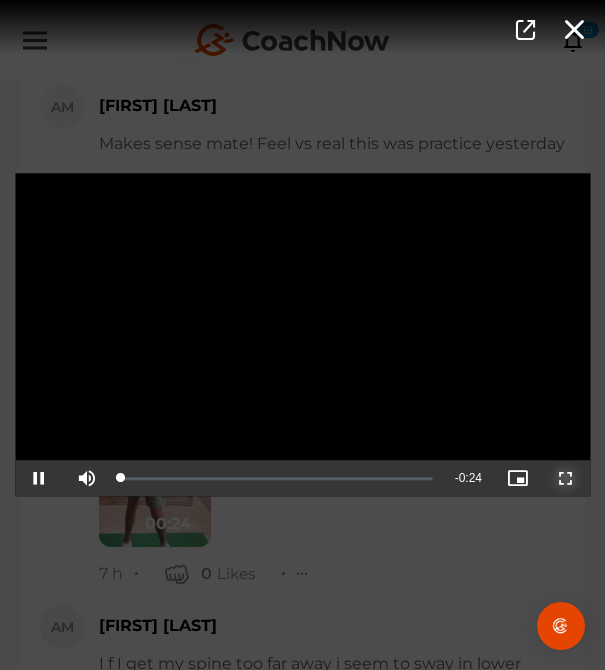 click at bounding box center (566, 479) 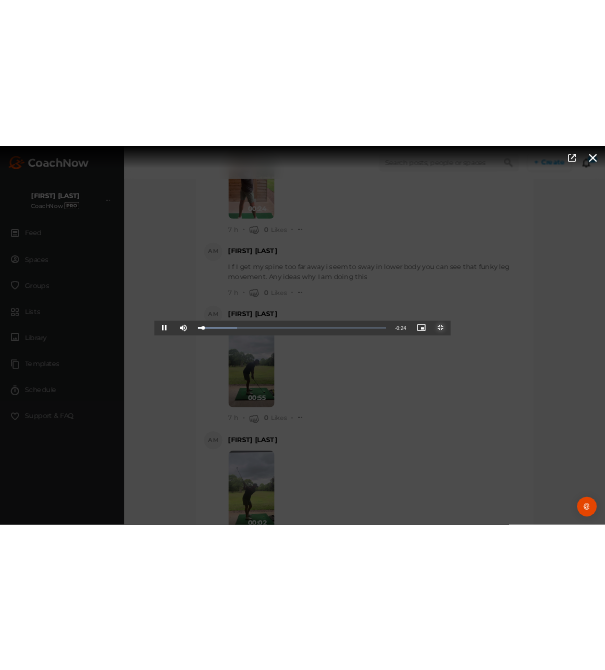 scroll, scrollTop: 3475, scrollLeft: 0, axis: vertical 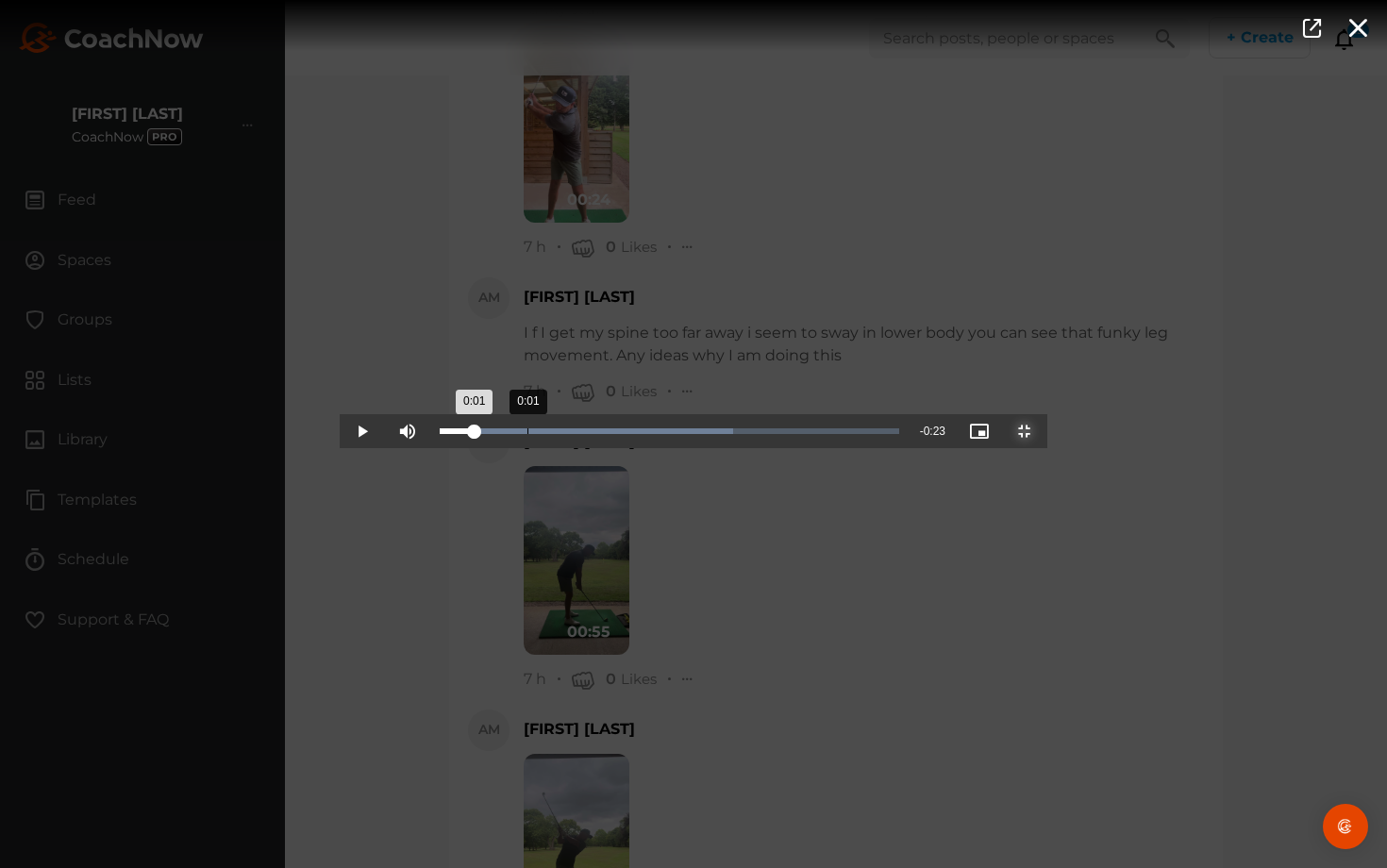 drag, startPoint x: 136, startPoint y: 862, endPoint x: 192, endPoint y: 851, distance: 57.070132 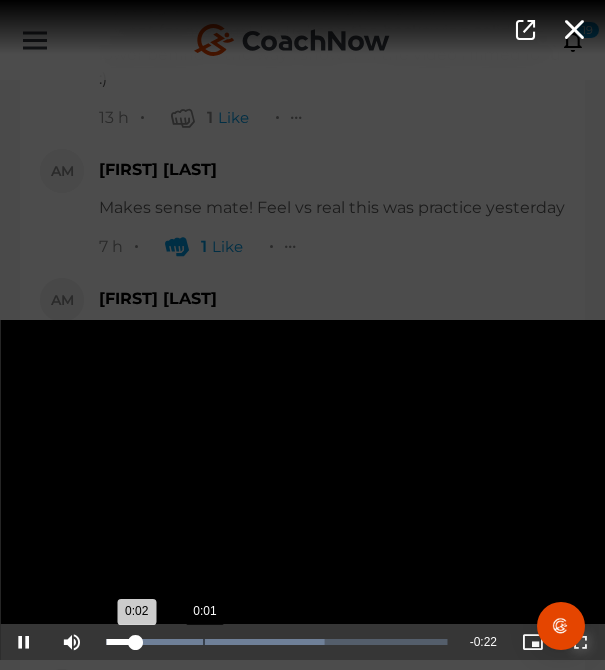 scroll, scrollTop: 3470, scrollLeft: 0, axis: vertical 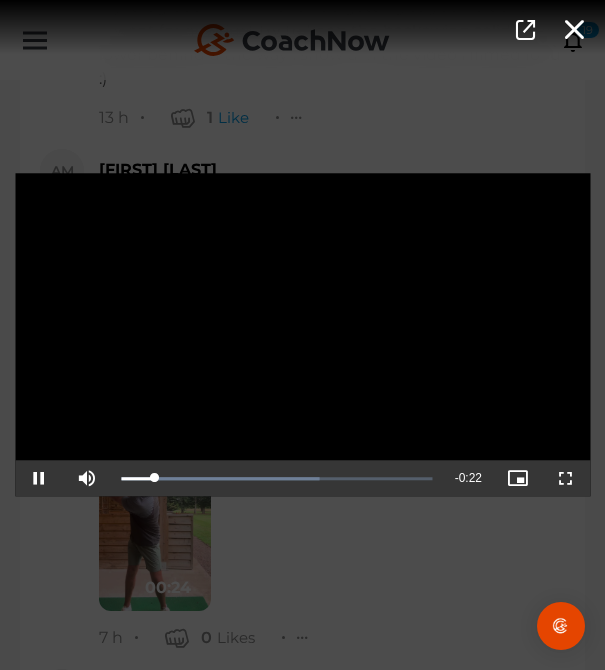 click on "Video Player is loading. Play Video Pause Mute Current Time  0:02 / Duration  0:24 Loaded :  63.85% 0:01 0:02 Stream Type  LIVE Seek to live, currently playing live LIVE Remaining Time  - 0:22   Playback Rate 1x Chapters Chapters Descriptions descriptions off , selected Captions captions settings , opens captions settings dialog captions off , selected Audio Track Picture-in-Picture Non-Fullscreen This is a modal window. Beginning of dialog window. Escape will cancel and close the window. Text Color White Black Red Green Blue Yellow Magenta Cyan Transparency Opaque Semi-Transparent Background Color Black White Red Green Blue Yellow Magenta Cyan Transparency Opaque Semi-Transparent Transparent Window Color Black White Red Green Blue Yellow Magenta Cyan Transparency Transparent Semi-Transparent Opaque Font Size 50% 75% 100% 125% 150% 175% 200% 300% 400% Text Edge Style None Raised Depressed Uniform Dropshadow Font Family Done" at bounding box center [302, 335] 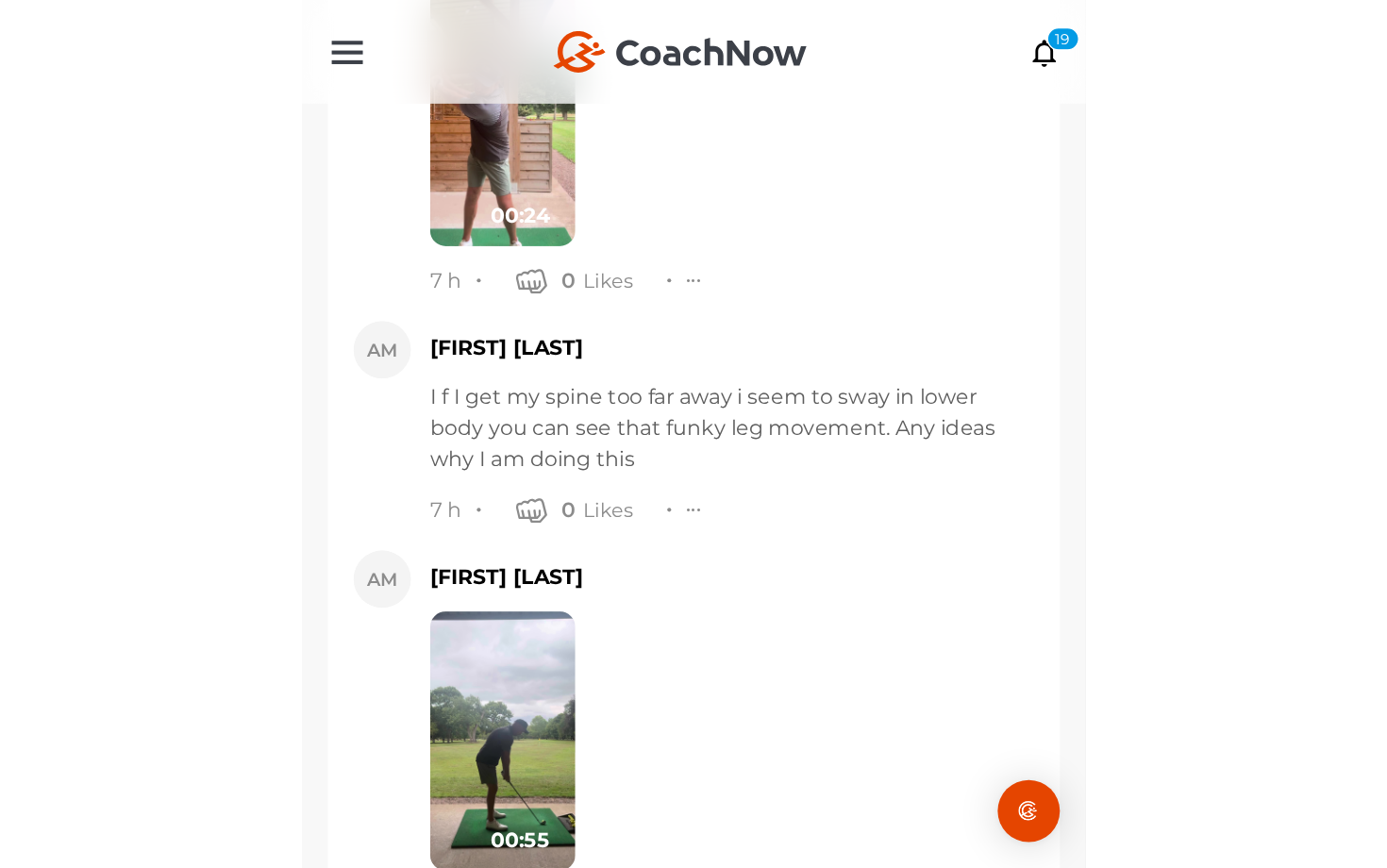 scroll, scrollTop: 4024, scrollLeft: 0, axis: vertical 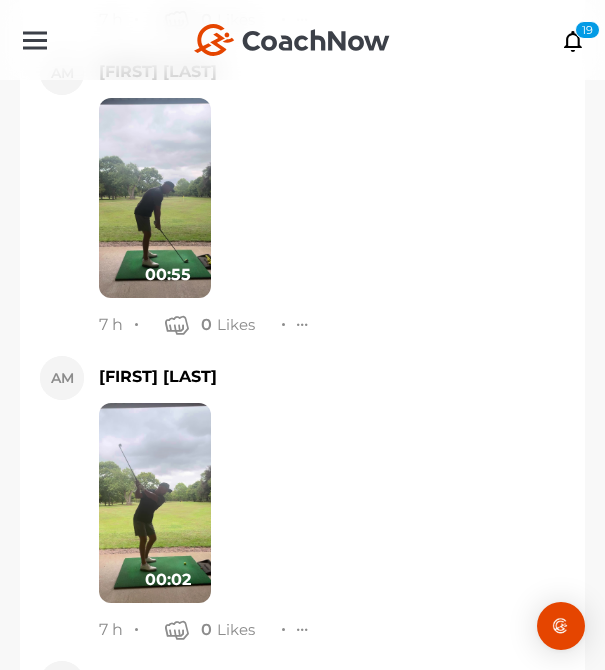 click on "00:55" at bounding box center (168, 275) 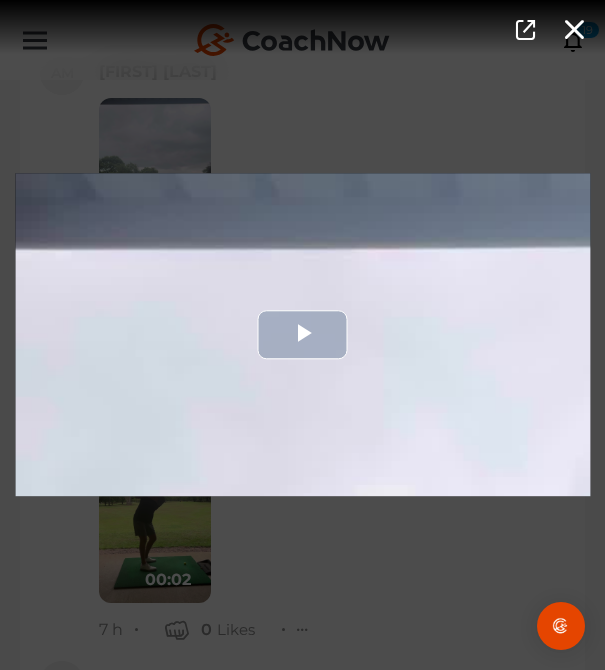 click at bounding box center [302, 334] 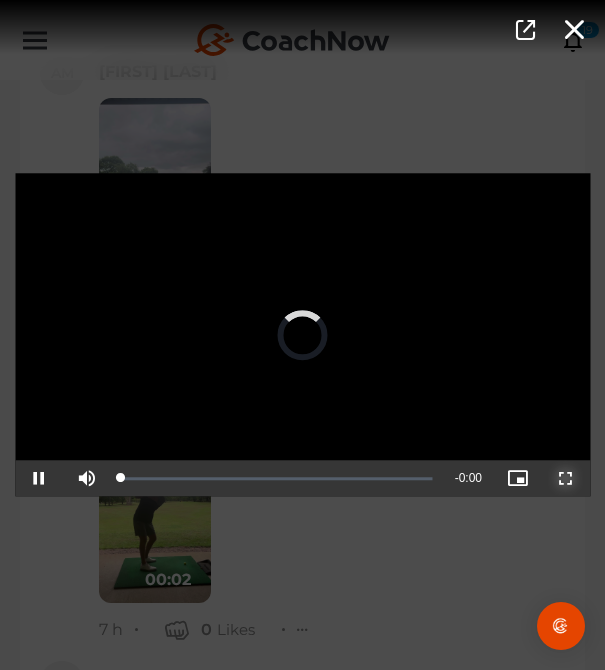 click at bounding box center [566, 479] 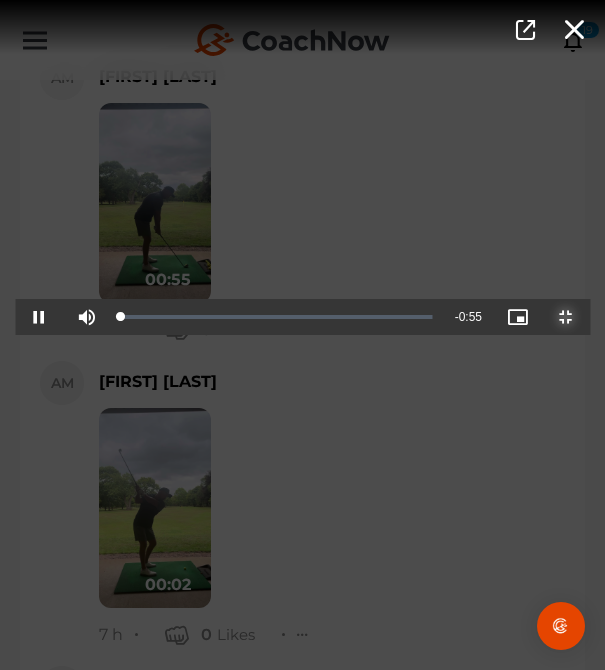 scroll, scrollTop: 3843, scrollLeft: 0, axis: vertical 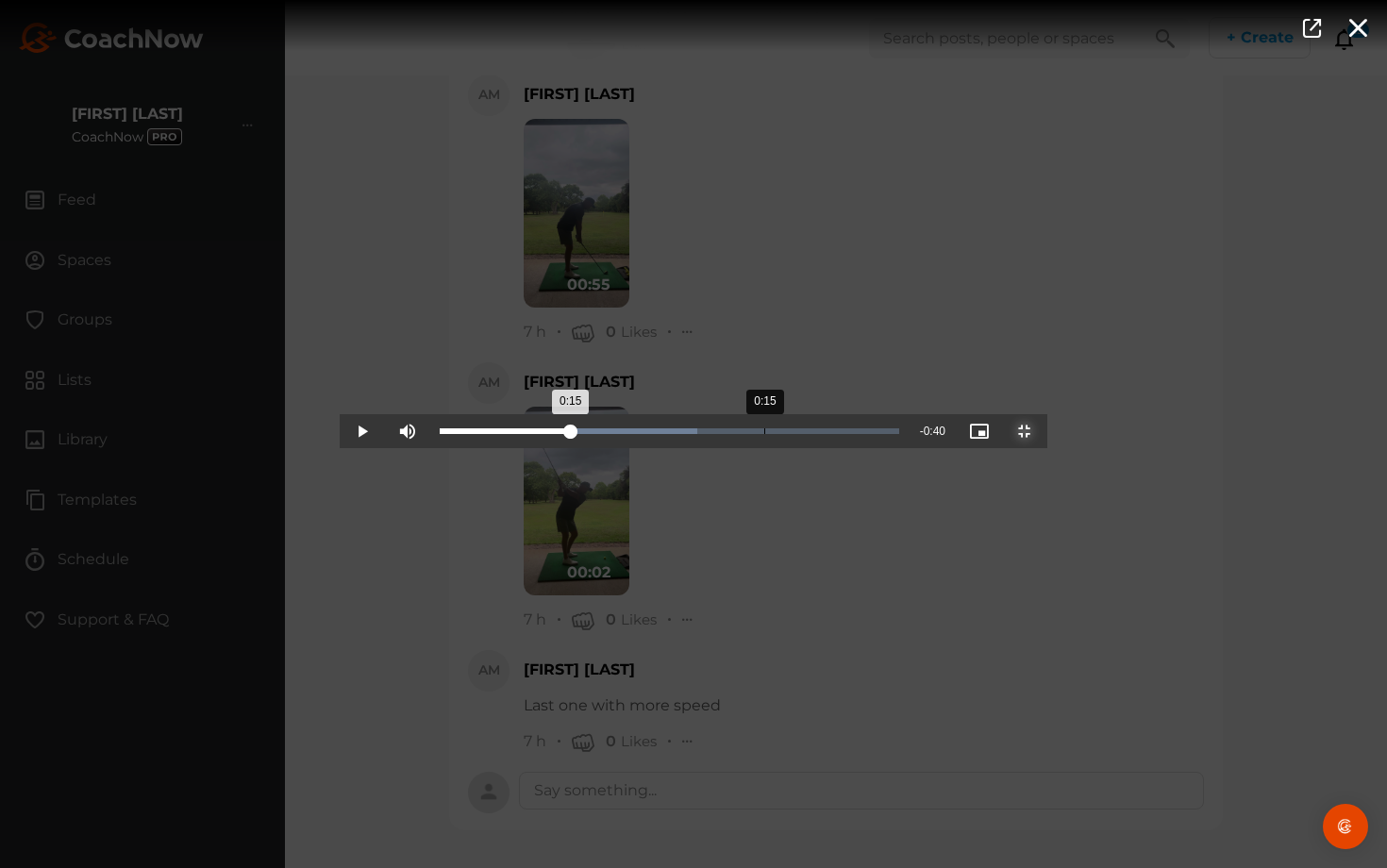drag, startPoint x: 253, startPoint y: 854, endPoint x: 425, endPoint y: 855, distance: 172.00291 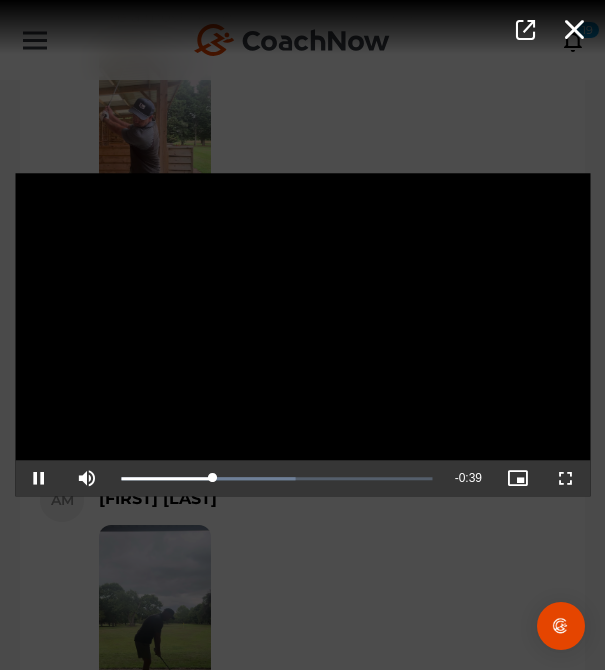 click on "Video Player is loading. Play Video Pause Mute Current Time  0:16 / Duration  0:55 Loaded :  56.07% 0:15 0:16 Stream Type  LIVE Seek to live, currently playing live LIVE Remaining Time  - 0:39   Playback Rate 1x Chapters Chapters Descriptions descriptions off , selected Captions captions settings , opens captions settings dialog captions off , selected Audio Track Picture-in-Picture Non-Fullscreen This is a modal window. Beginning of dialog window. Escape will cancel and close the window. Text Color White Black Red Green Blue Yellow Magenta Cyan Transparency Opaque Semi-Transparent Background Color Black White Red Green Blue Yellow Magenta Cyan Transparency Opaque Semi-Transparent Transparent Window Color Black White Red Green Blue Yellow Magenta Cyan Transparency Transparent Semi-Transparent Opaque Font Size 50% 75% 100% 125% 150% 175% 200% 300% 400% Text Edge Style None Raised Depressed Uniform Dropshadow Font Family Done" at bounding box center [302, 335] 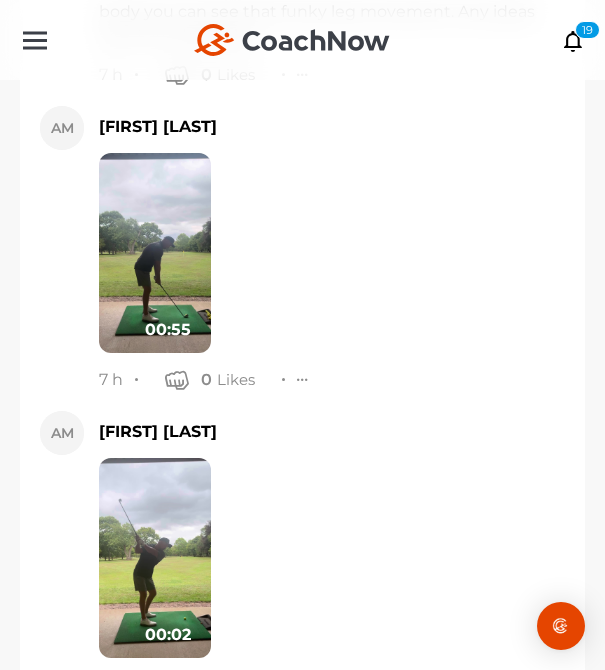scroll, scrollTop: 4488, scrollLeft: 0, axis: vertical 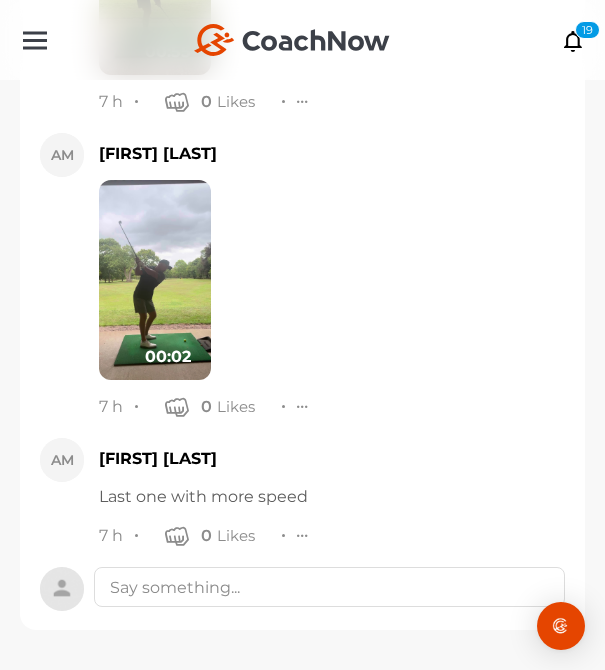 click at bounding box center [155, 280] 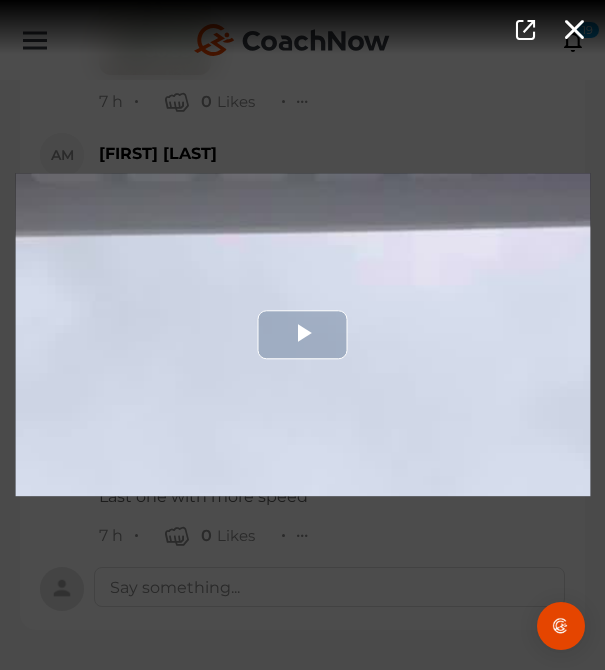 click at bounding box center [302, 334] 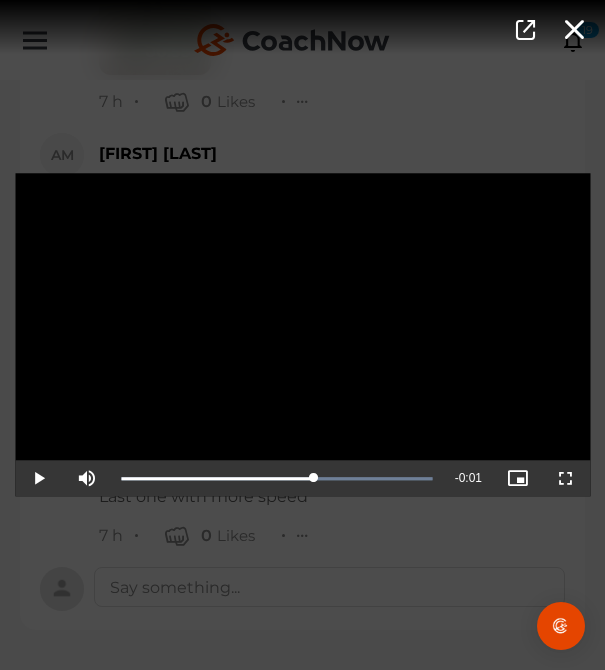 drag, startPoint x: 188, startPoint y: 480, endPoint x: 316, endPoint y: 525, distance: 135.67976 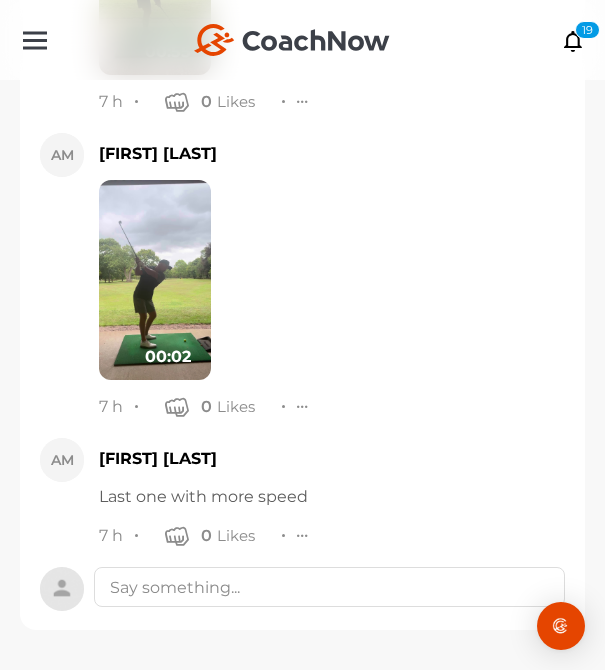 click at bounding box center [329, 589] 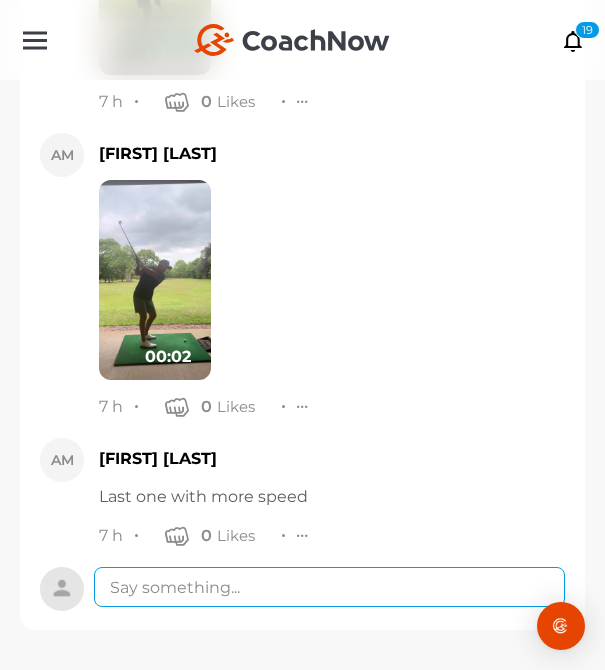 click at bounding box center (329, 587) 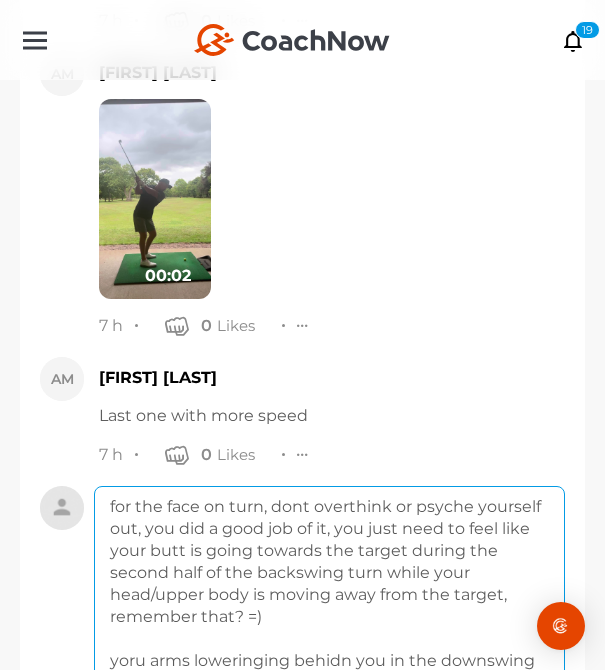 scroll, scrollTop: 4591, scrollLeft: 0, axis: vertical 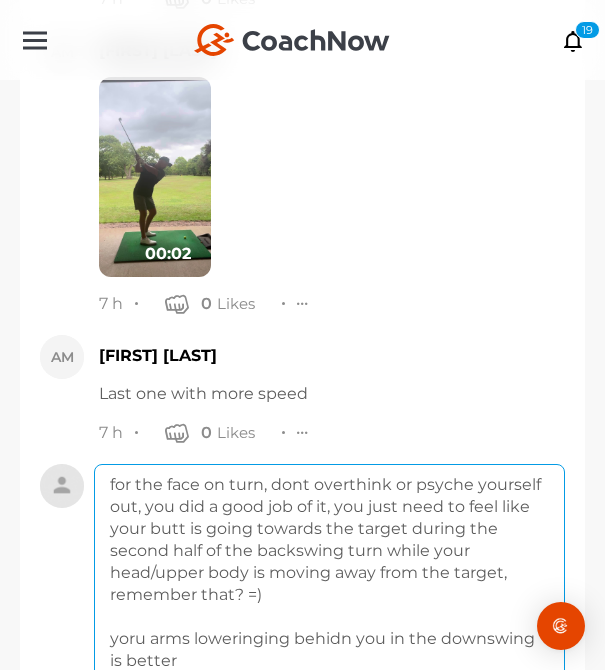 click on "for the face on turn, dont overthink or psyche yourself out, you did a good job of it, you just need to feel like your butt is going towards the target during the second half of the backswing turn while your head/upper body is moving away from the target, remember that? =)
yoru arms loweringing behidn you in the downswing is better" at bounding box center [329, 572] 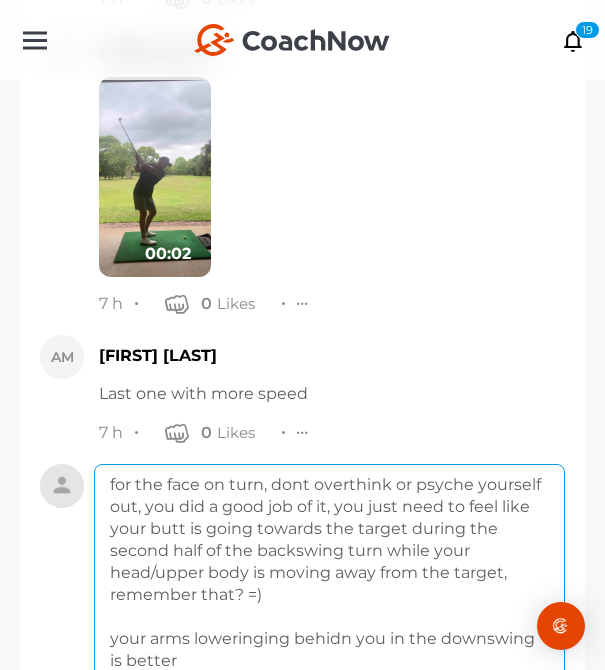 scroll, scrollTop: 4612, scrollLeft: 0, axis: vertical 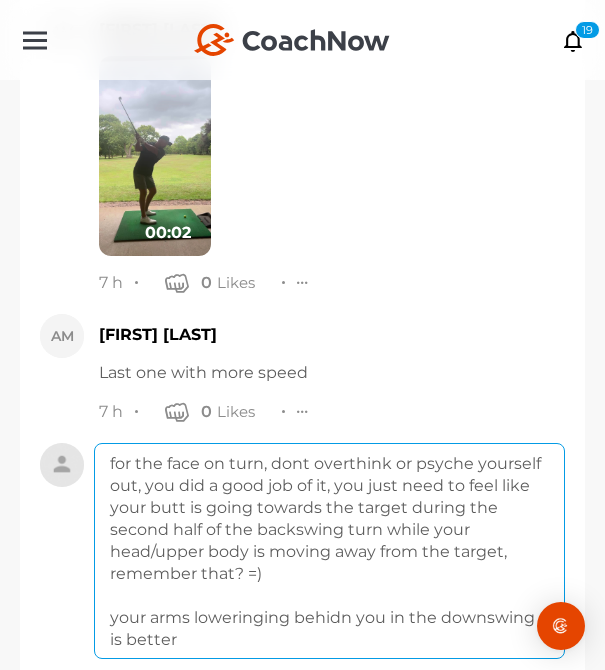 click on "for the face on turn, dont overthink or psyche yourself out, you did a good job of it, you just need to feel like your butt is going towards the target during the second half of the backswing turn while your head/upper body is moving away from the target, remember that? =)
your arms loweringing behidn you in the downswing is better" at bounding box center [329, 551] 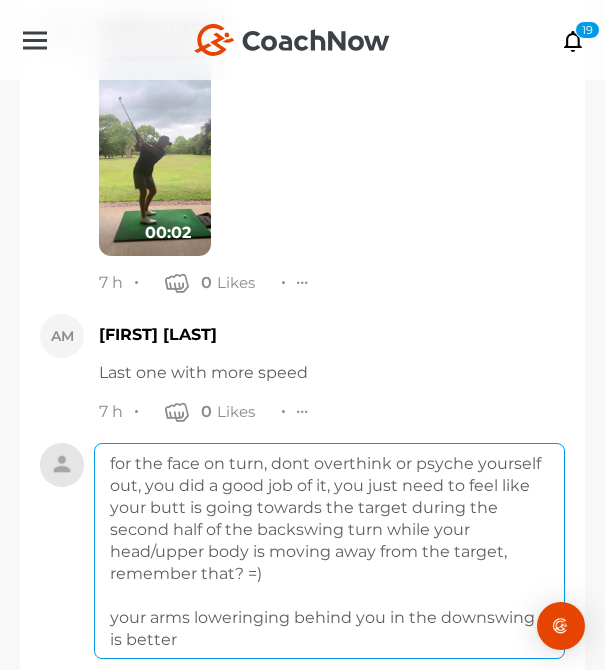 scroll, scrollTop: 4690, scrollLeft: 0, axis: vertical 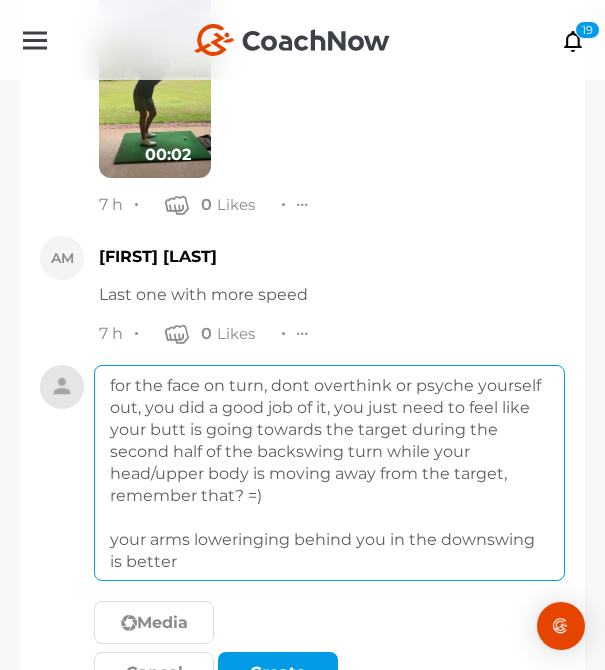click on "for the face on turn, dont overthink or psyche yourself out, you did a good job of it, you just need to feel like your butt is going towards the target during the second half of the backswing turn while your head/upper body is moving away from the target, remember that? =)
your arms loweringing behind you in the downswing is better" at bounding box center (329, 473) 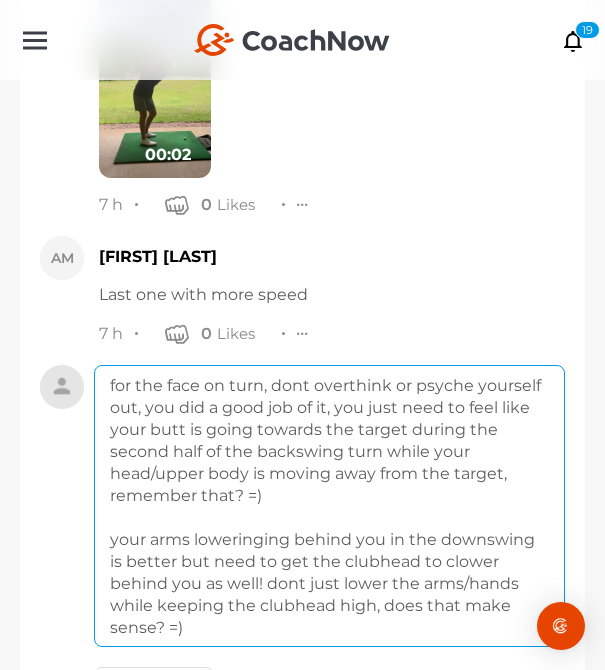 click on "for the face on turn, dont overthink or psyche yourself out, you did a good job of it, you just need to feel like your butt is going towards the target during the second half of the backswing turn while your head/upper body is moving away from the target, remember that? =)
your arms loweringing behind you in the downswing is better but need to get the clubhead to clower behind you as well! dont just lower the arms/hands while keeping the clubhead high, does that make sense? =)" at bounding box center (329, 506) 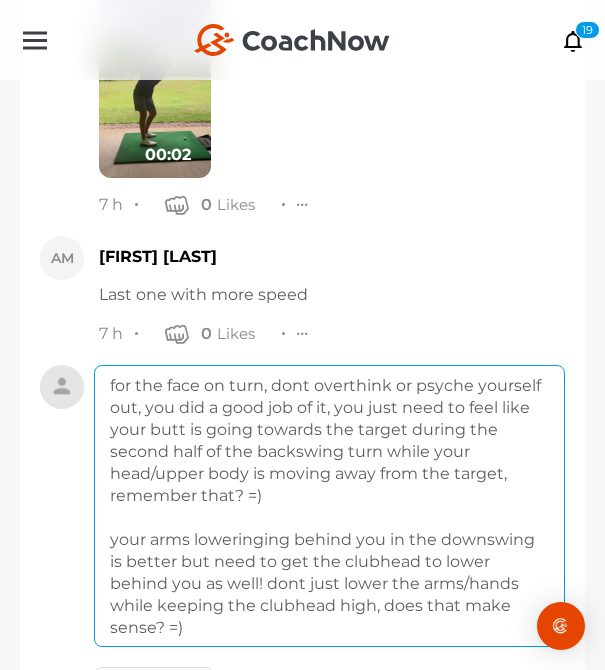 scroll, scrollTop: 4841, scrollLeft: 0, axis: vertical 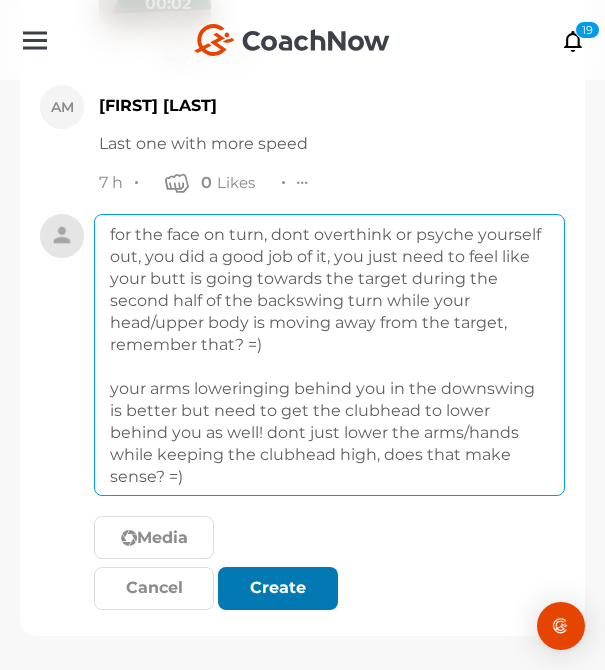 type on "for the face on turn, dont overthink or psyche yourself out, you did a good job of it, you just need to feel like your butt is going towards the target during the second half of the backswing turn while your head/upper body is moving away from the target, remember that? =)
your arms loweringing behind you in the downswing is better but need to get the clubhead to lower behind you as well! dont just lower the arms/hands while keeping the clubhead high, does that make sense? =)" 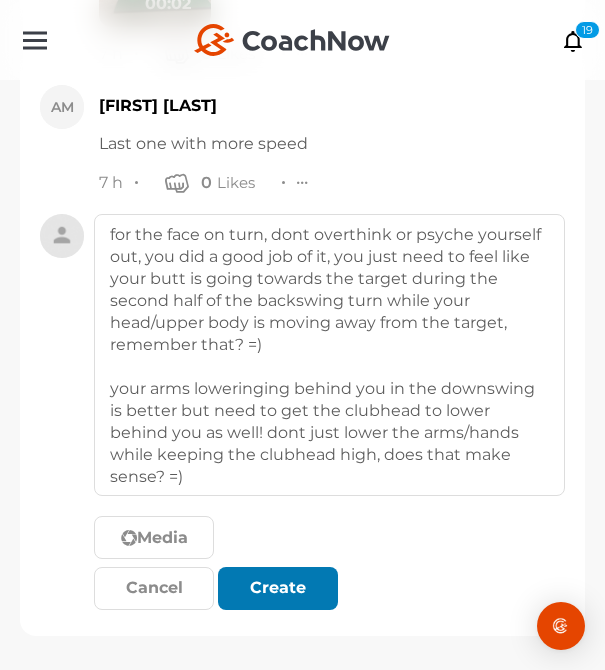 click at bounding box center (278, 588) 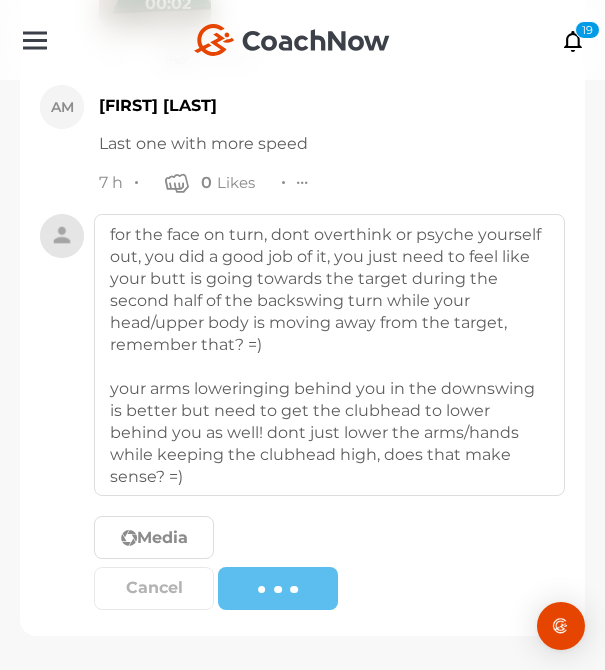 type 